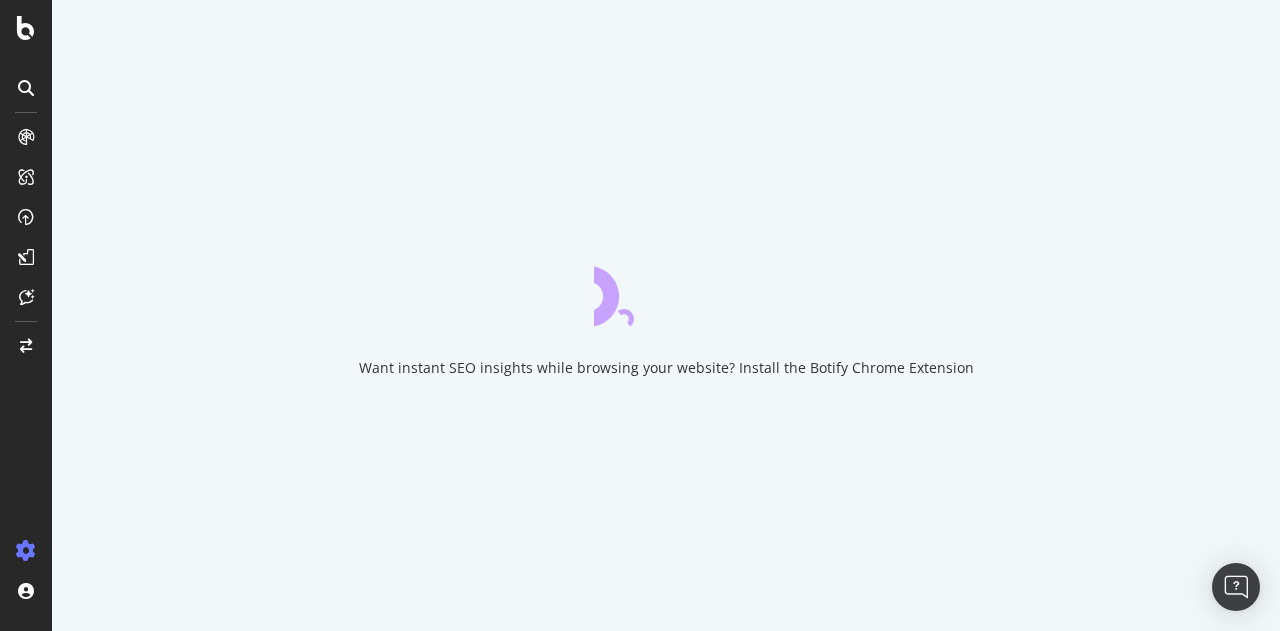 scroll, scrollTop: 0, scrollLeft: 0, axis: both 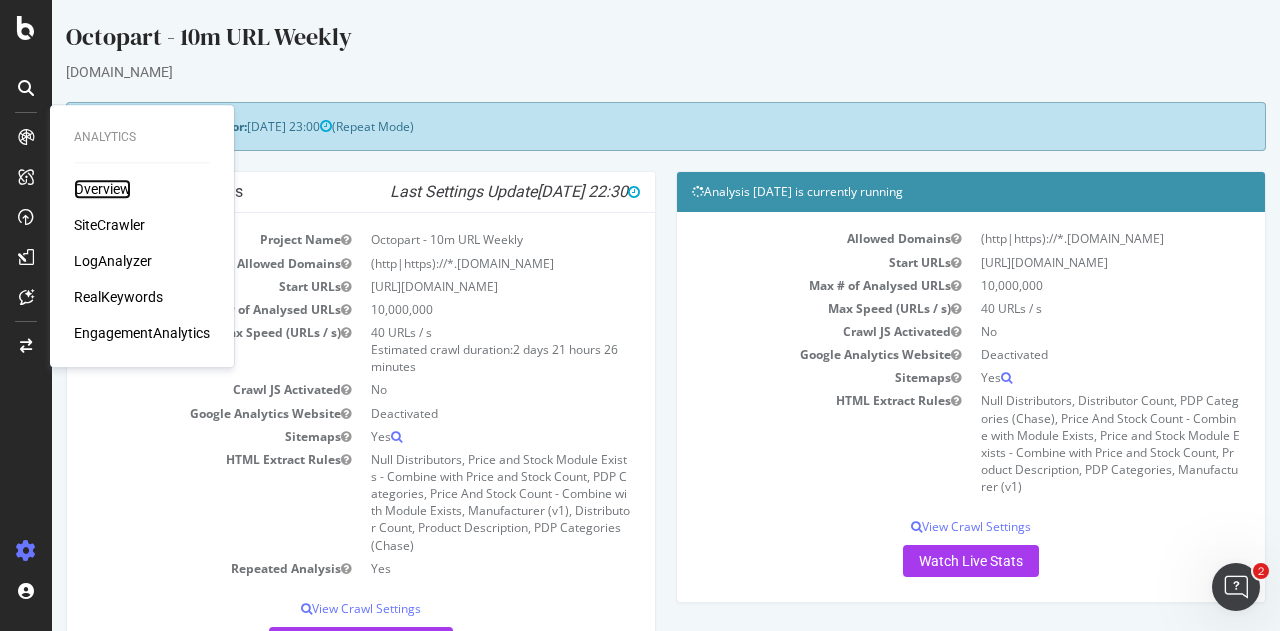click on "Overview" at bounding box center (102, 189) 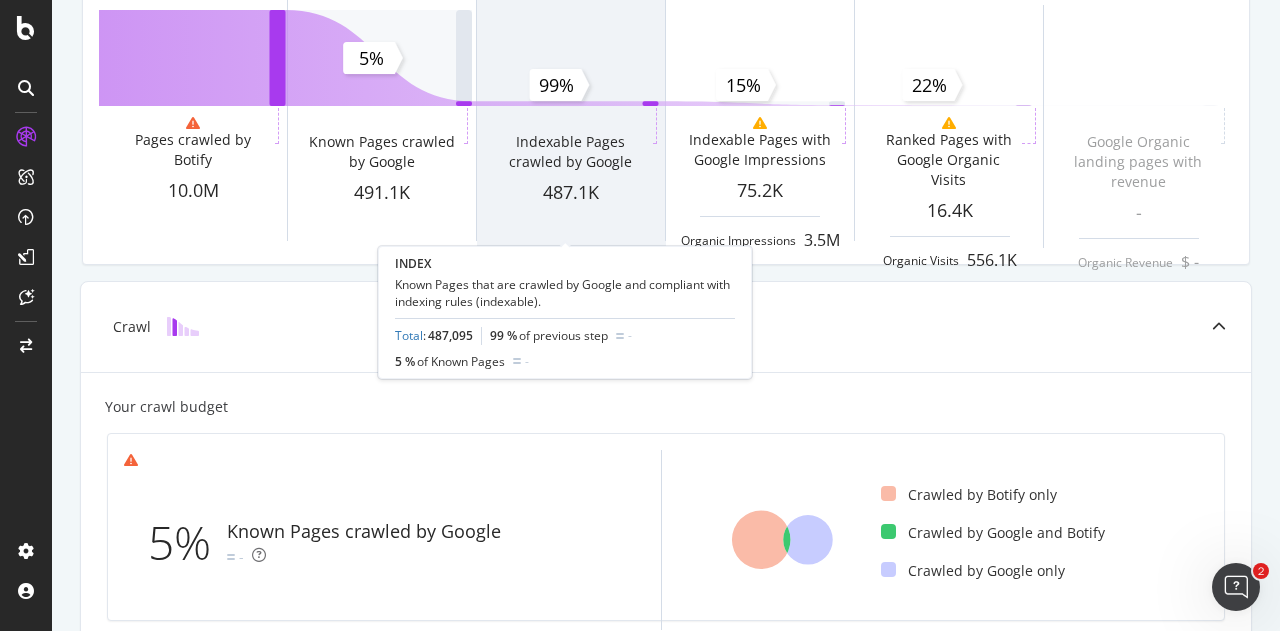scroll, scrollTop: 300, scrollLeft: 0, axis: vertical 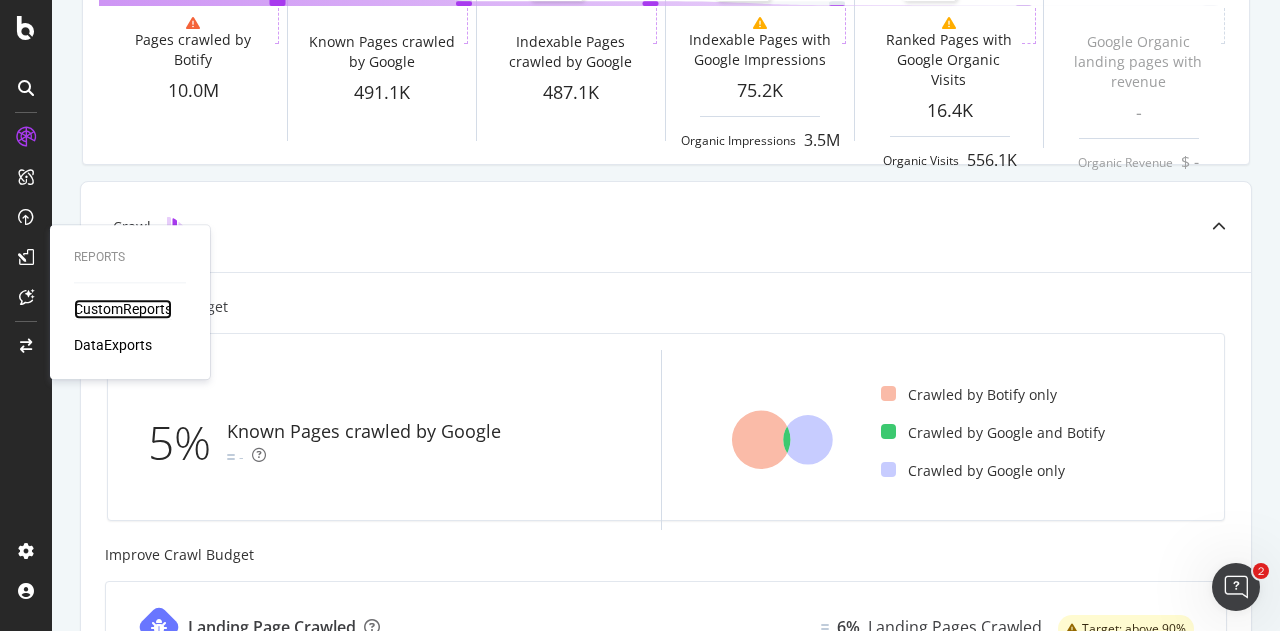 click on "CustomReports" at bounding box center (123, 309) 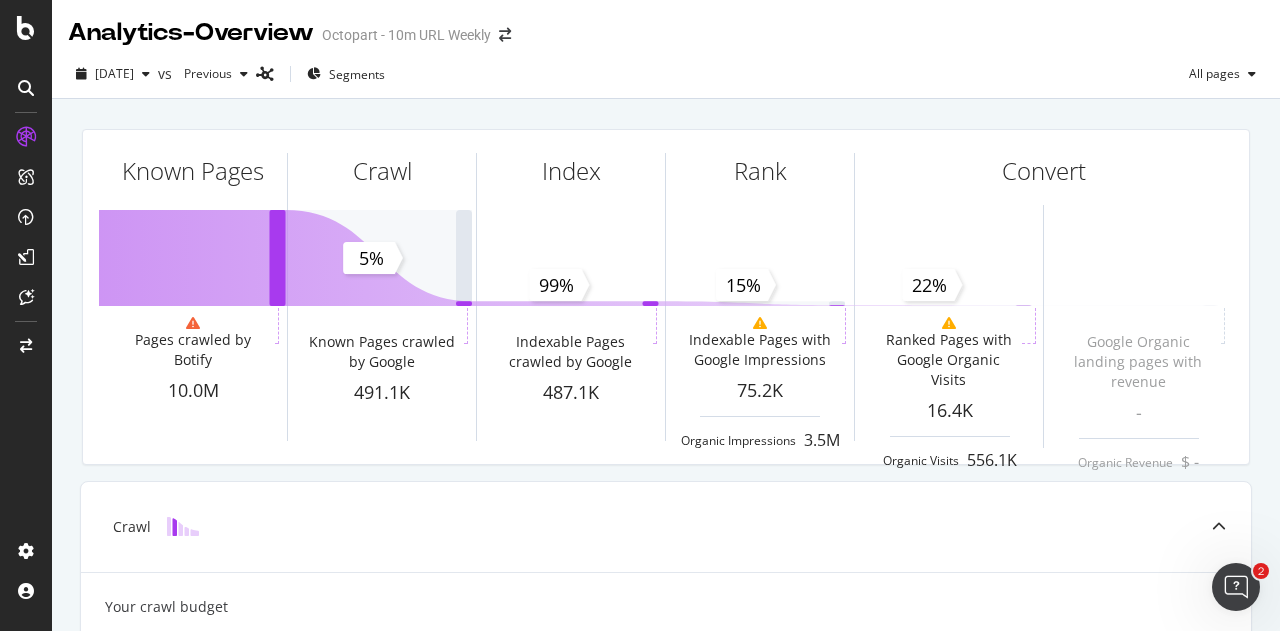 click on "Known Pages Pages crawled by Botify 10.0M Crawl Known Pages crawled by Google 491.1K Index Indexable Pages crawled by Google 487.1K Rank Indexable Pages with Google Impressions 75.2K Organic Impressions 3.5M Convert Ranked Pages with Google Organic Visits 16.4K Organic Visits 556.1K Google Organic landing pages with revenue - Organic Revenue $ - 5% 99% 15% 22% Crawl Your crawl budget 5% Known Pages crawled by Google - Crawled by Botify only Crawled by Google and Botify Crawled by Google only Improve Crawl Budget Landing Page Crawled 6% Landing Pages Crawled Target: above 90% Internal Linking - Discovery 8% Discoverable Pages Target: above 95% Show more Index Rank Convert" at bounding box center (666, 827) 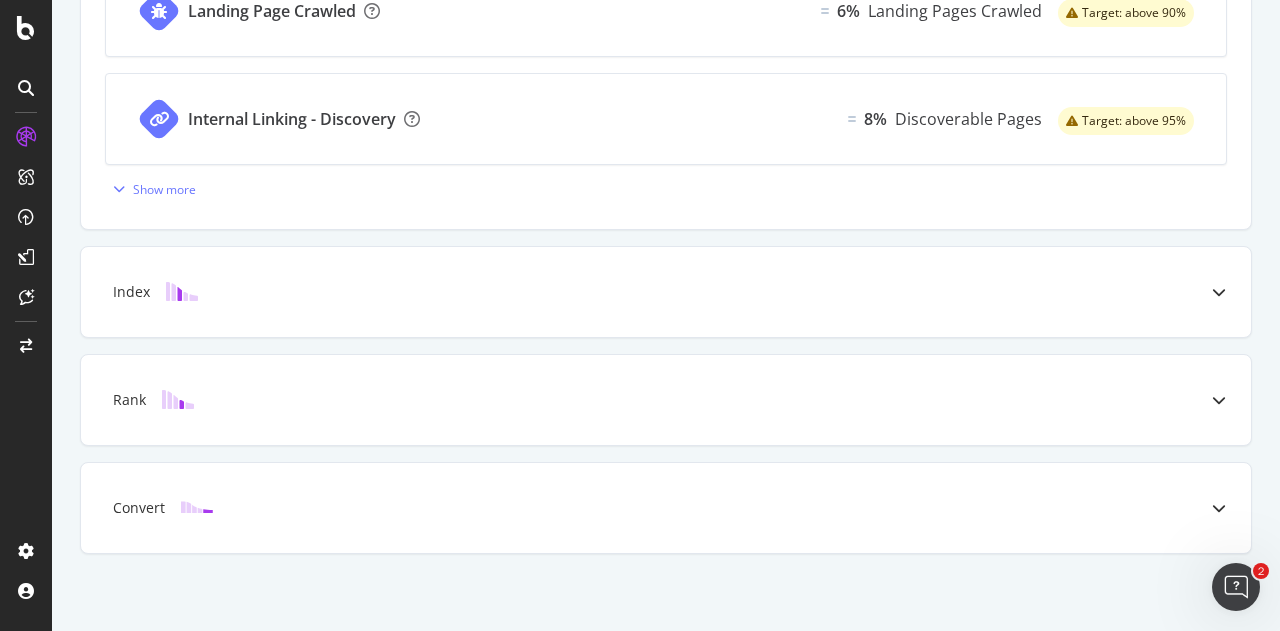 scroll, scrollTop: 920, scrollLeft: 0, axis: vertical 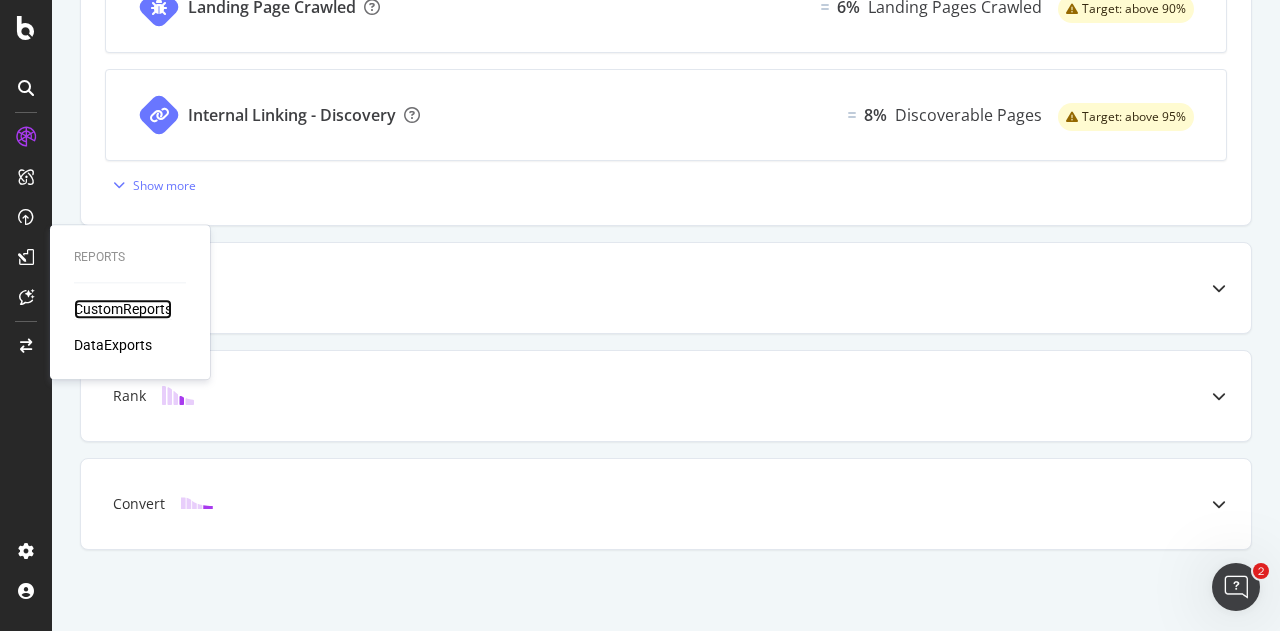 click on "CustomReports" at bounding box center (123, 309) 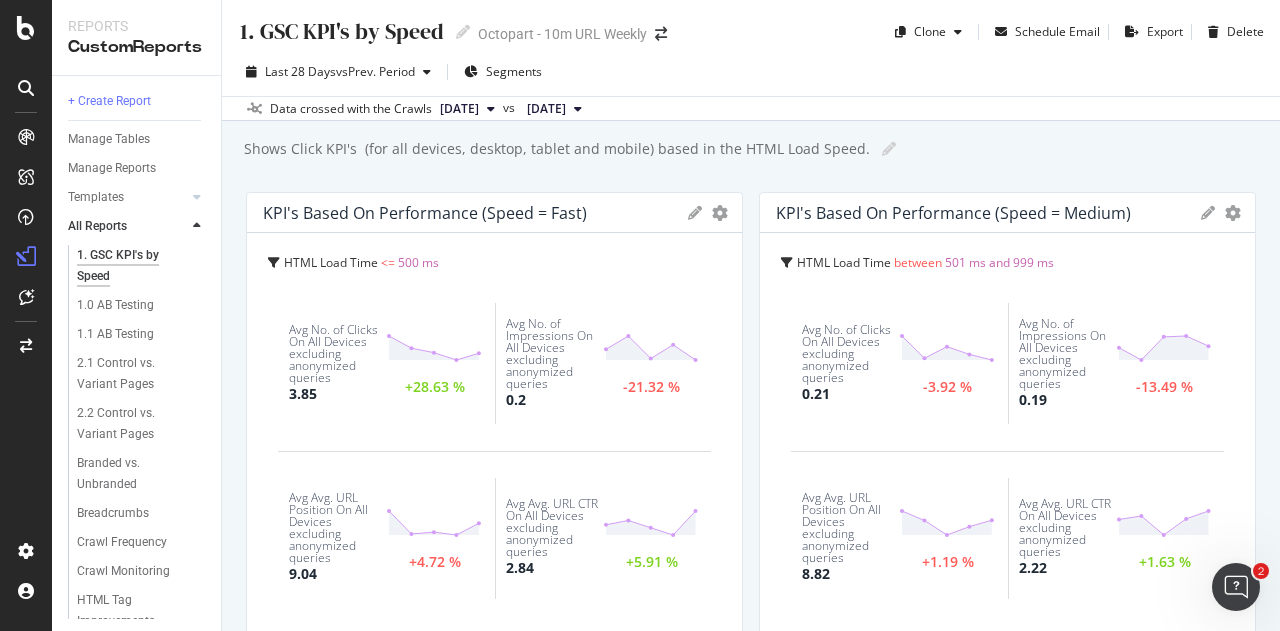 click on "KPI's based on performance (Speed = Fast) KPIs Table Edit KPIs Edit  Filter Export as CSV Delete Add to Custom Report HTML Load Time   <=     500 ms Avg No. of Clicks On All Devices excluding anonymized queries 3.85 +28.63 % Avg No. of Impressions On All Devices excluding anonymized queries 0.2 -21.32 % Avg Avg. URL Position On All Devices excluding anonymized queries 9.04 +4.72 % Avg Avg. URL CTR On All Devices excluding anonymized queries 2.84 +5.91 % KPI's based on performance (Speed = Medium) KPIs Table Edit KPIs Edit  Filter Export as CSV Delete Add to Custom Report HTML Load Time   between     501 ms and 999 ms Avg No. of Clicks On All Devices excluding anonymized queries 0.21 -3.92 % Avg No. of Impressions On All Devices excluding anonymized queries 0.19 -13.49 % Avg Avg. URL Position On All Devices excluding anonymized queries 8.82 +1.19 % Avg Avg. URL CTR On All Devices excluding anonymized queries 2.22 +1.63 % KPI's based on performances (Speed = Slow) KPIs Table Edit KPIs Edit  Filter Export as CSV" at bounding box center (751, 1091) 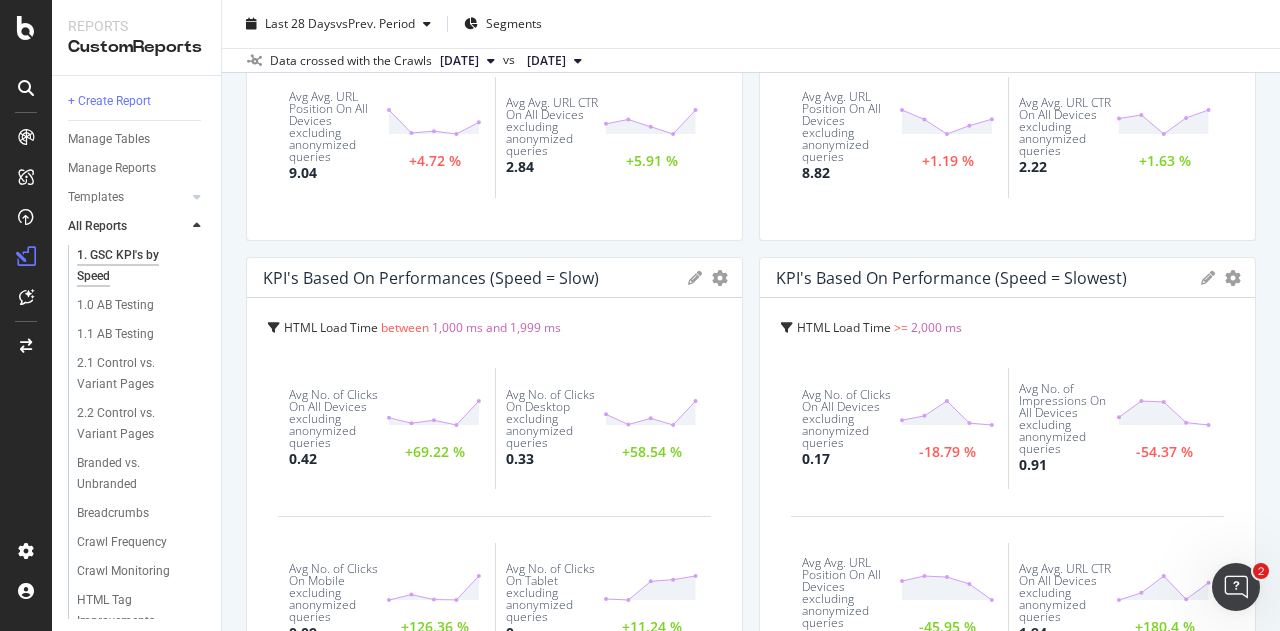 scroll, scrollTop: 500, scrollLeft: 0, axis: vertical 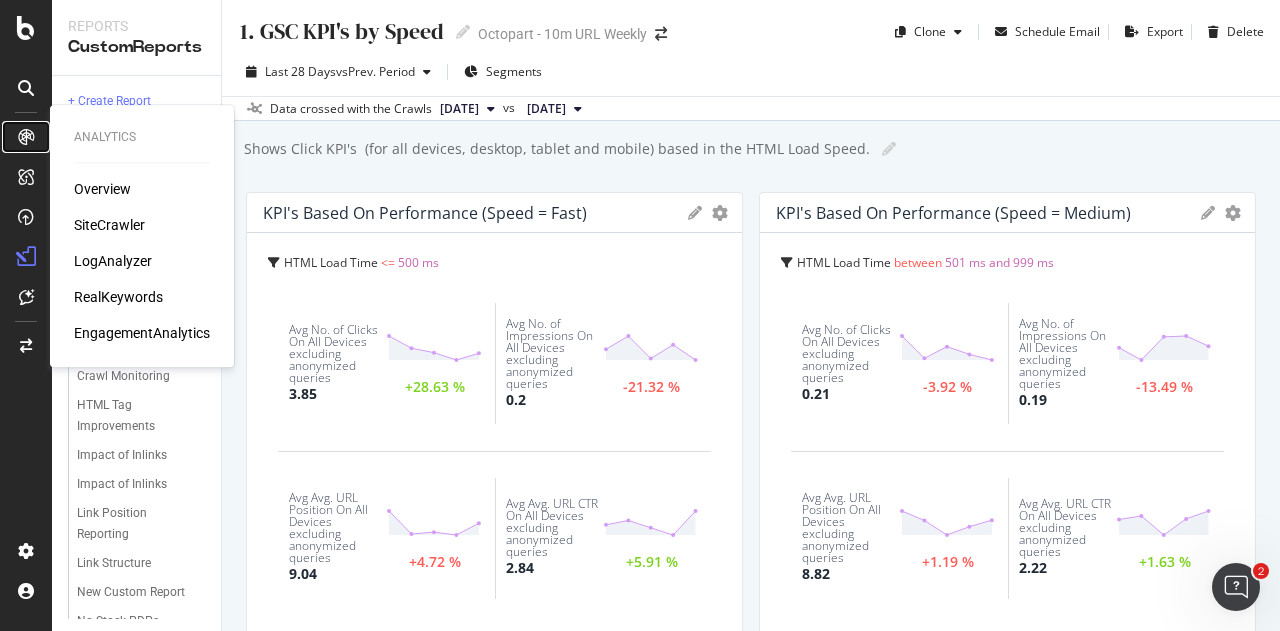 click at bounding box center (26, 137) 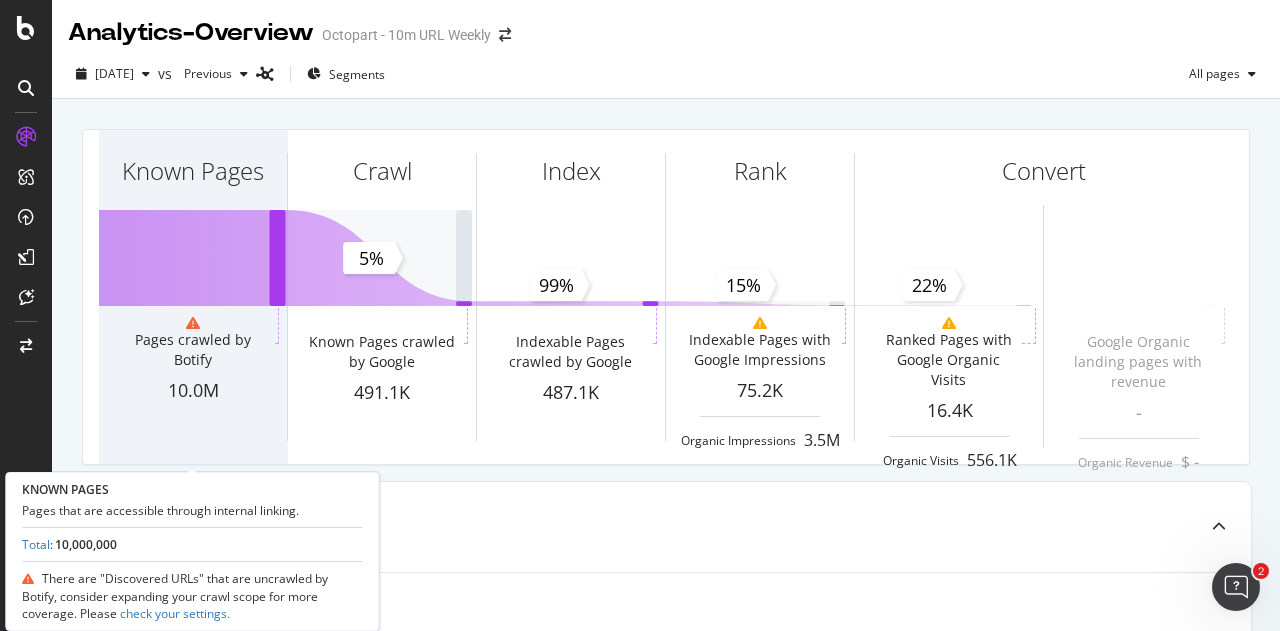 click on "Known Pages" at bounding box center [193, 207] 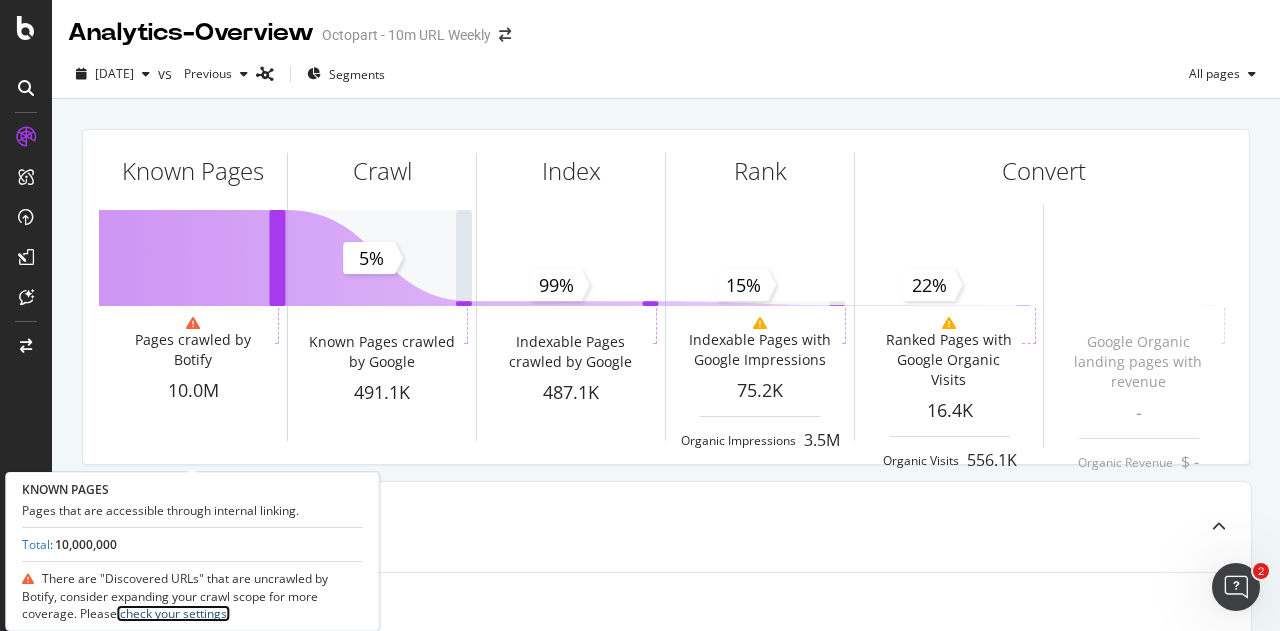 click on "check your settings." at bounding box center (173, 613) 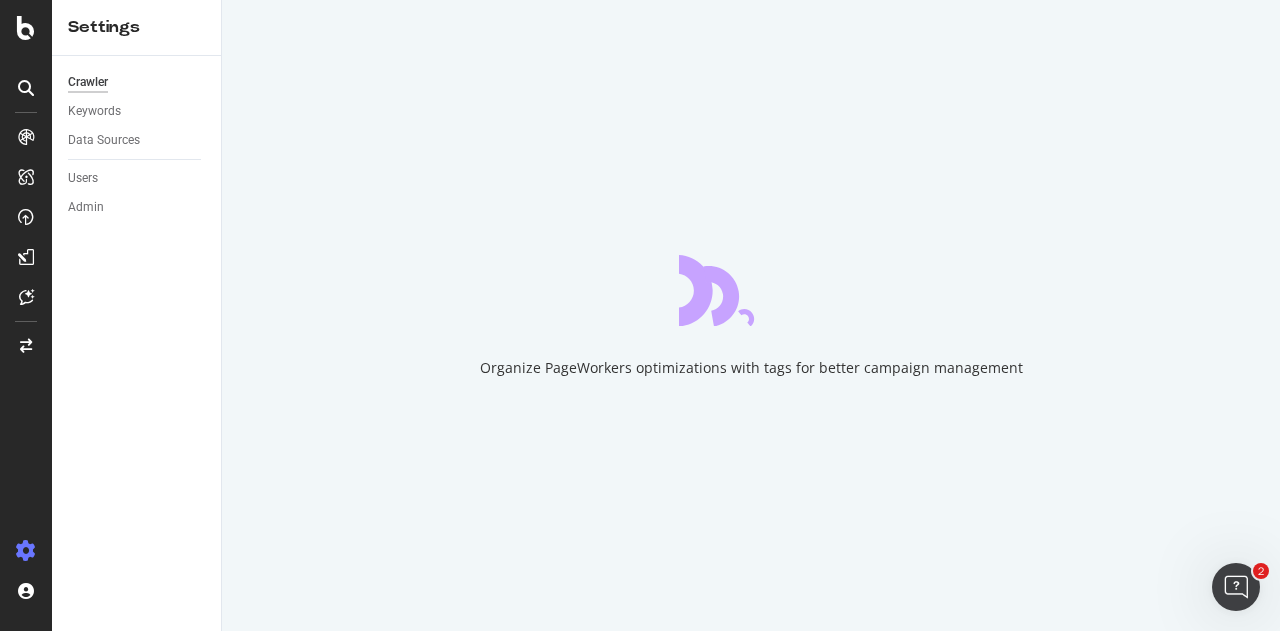 scroll, scrollTop: 0, scrollLeft: 0, axis: both 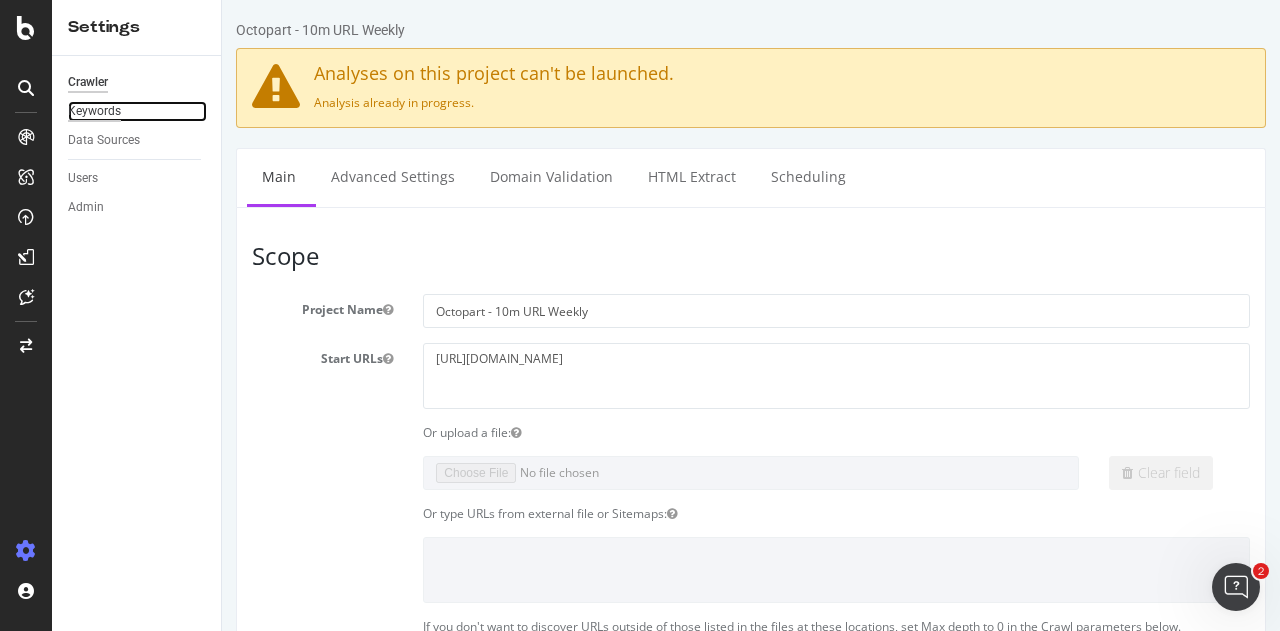 click on "Keywords" at bounding box center [94, 111] 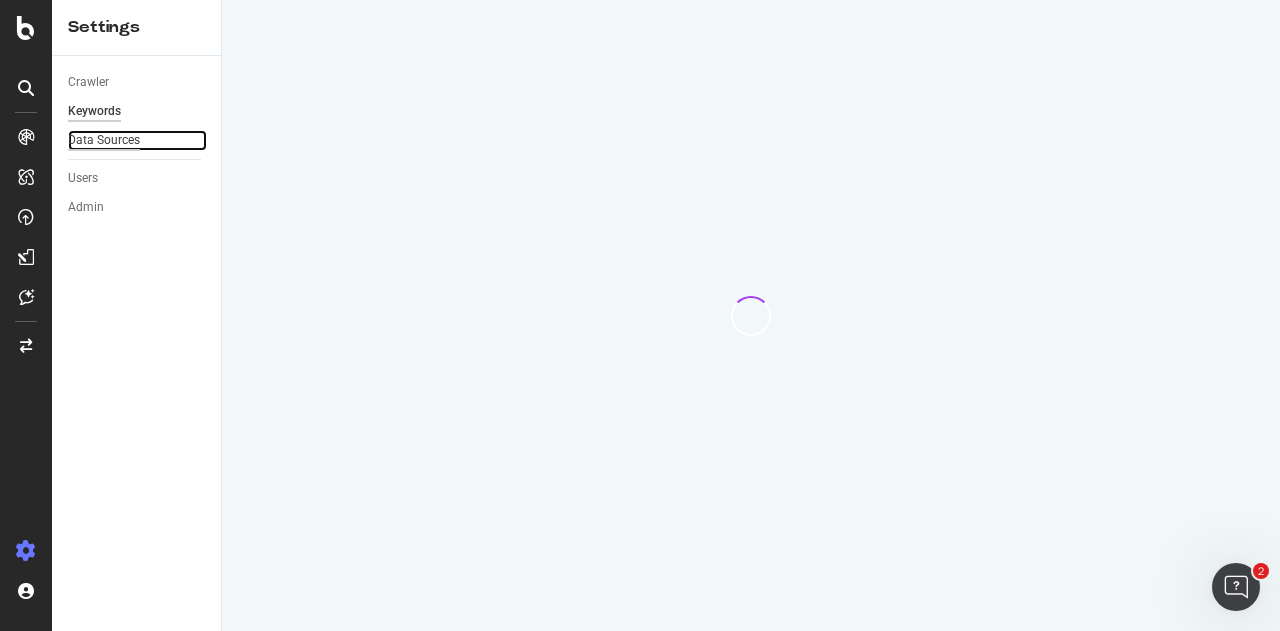 click on "Data Sources" at bounding box center (104, 140) 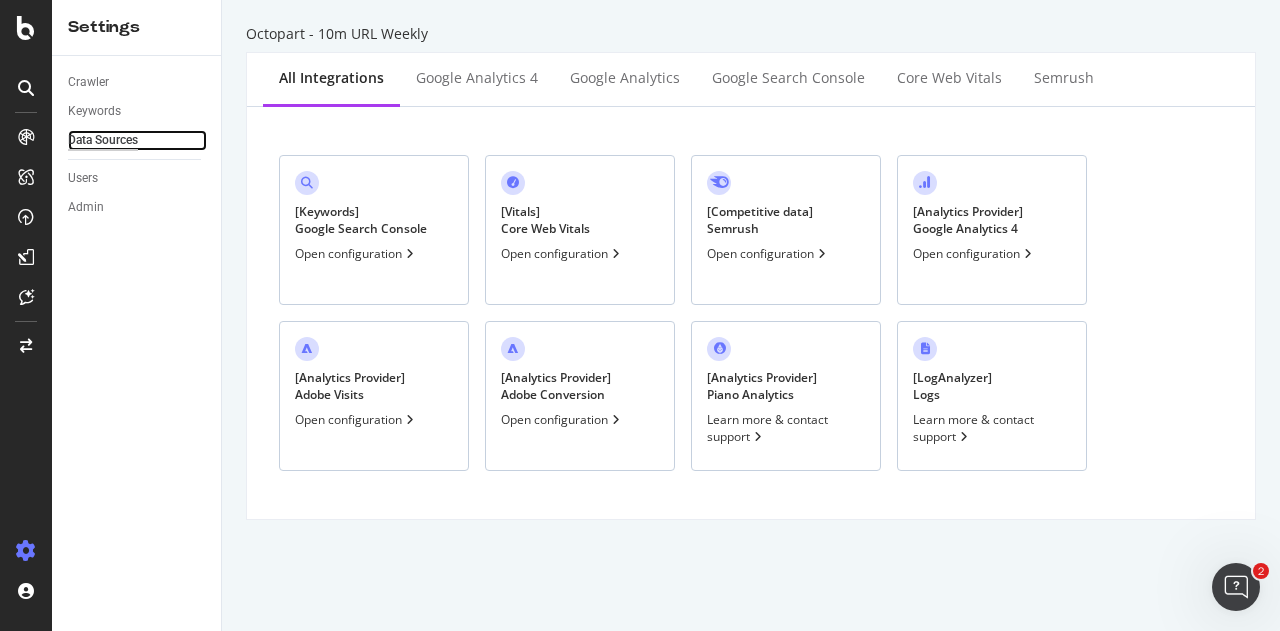 click on "Data Sources" at bounding box center [103, 140] 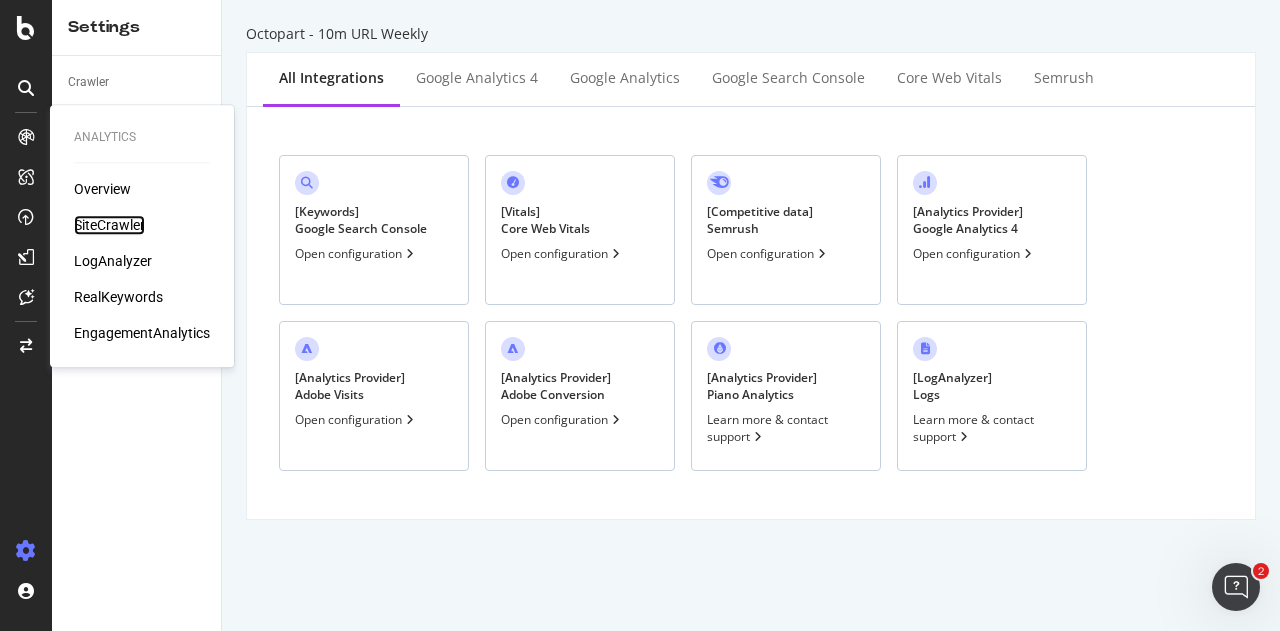 click on "SiteCrawler" at bounding box center [109, 225] 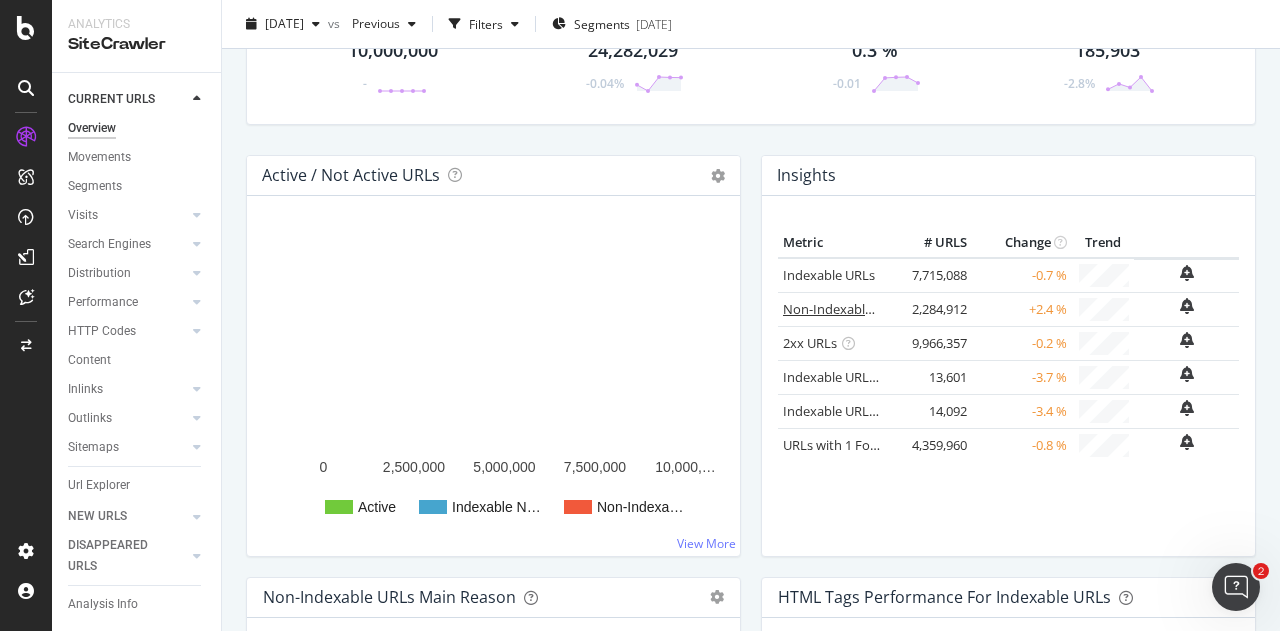 scroll, scrollTop: 200, scrollLeft: 0, axis: vertical 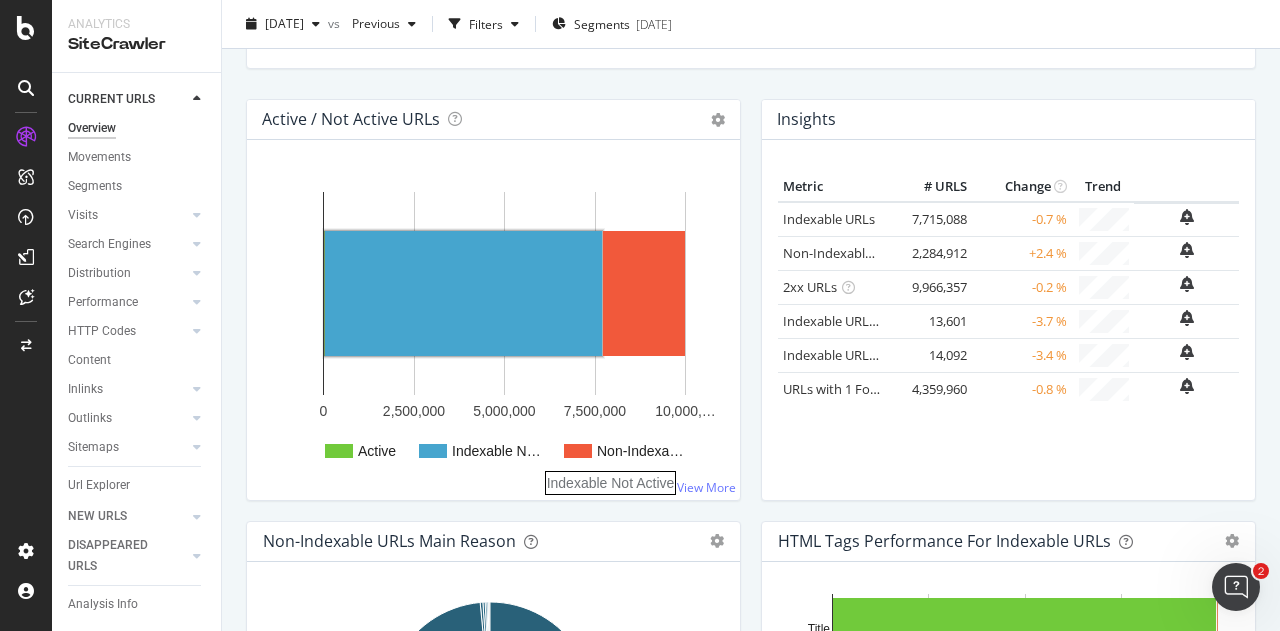 click 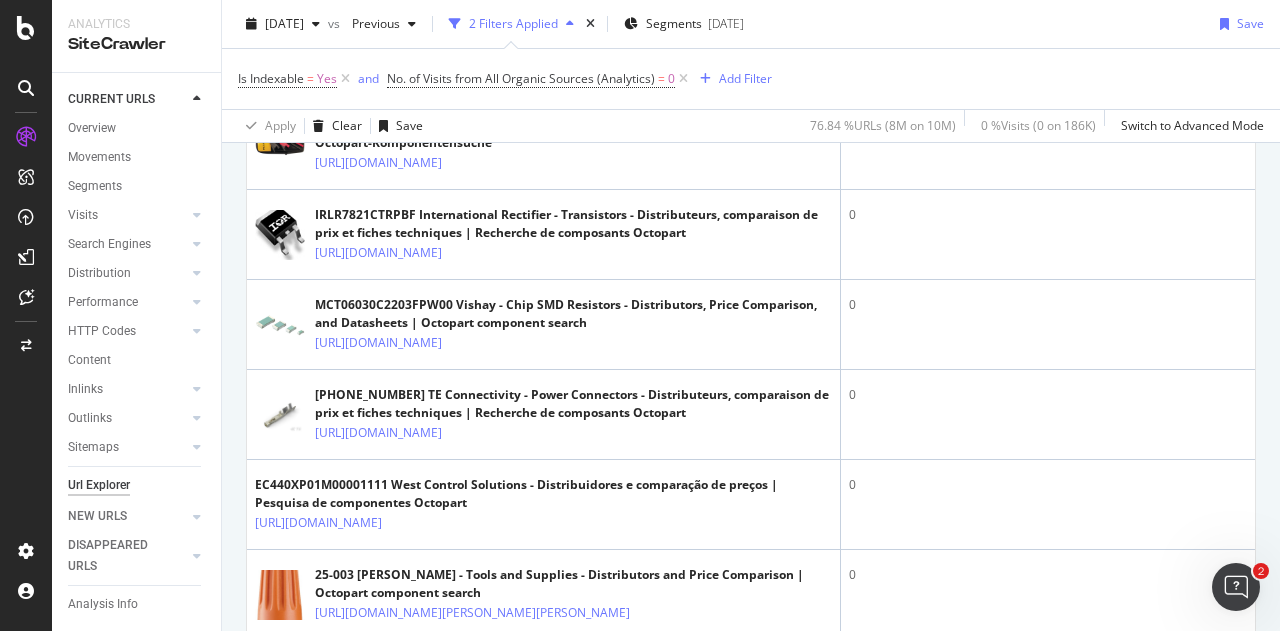 scroll, scrollTop: 937, scrollLeft: 0, axis: vertical 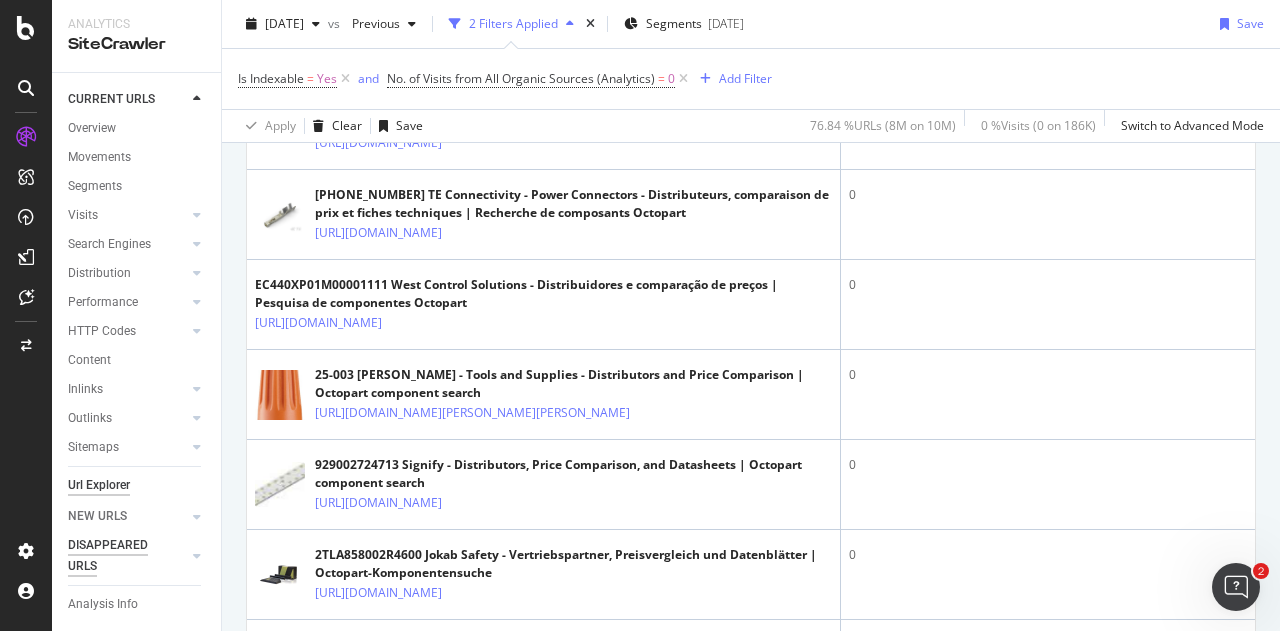 click on "DISAPPEARED URLS" at bounding box center [118, 556] 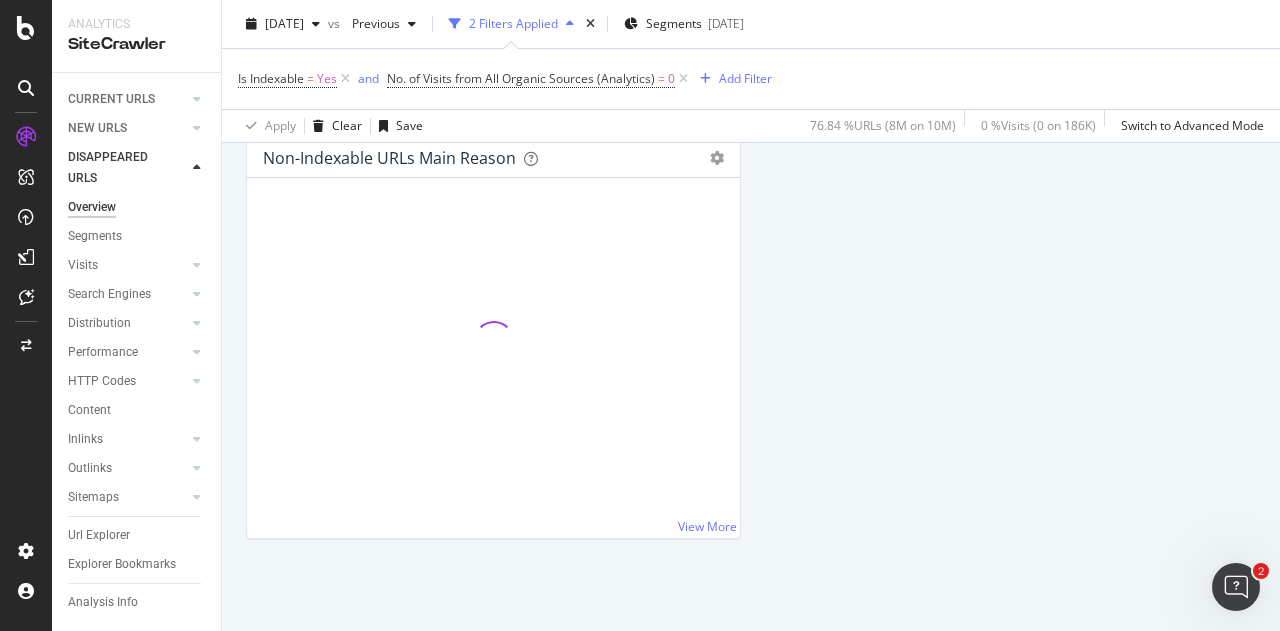 scroll, scrollTop: 0, scrollLeft: 0, axis: both 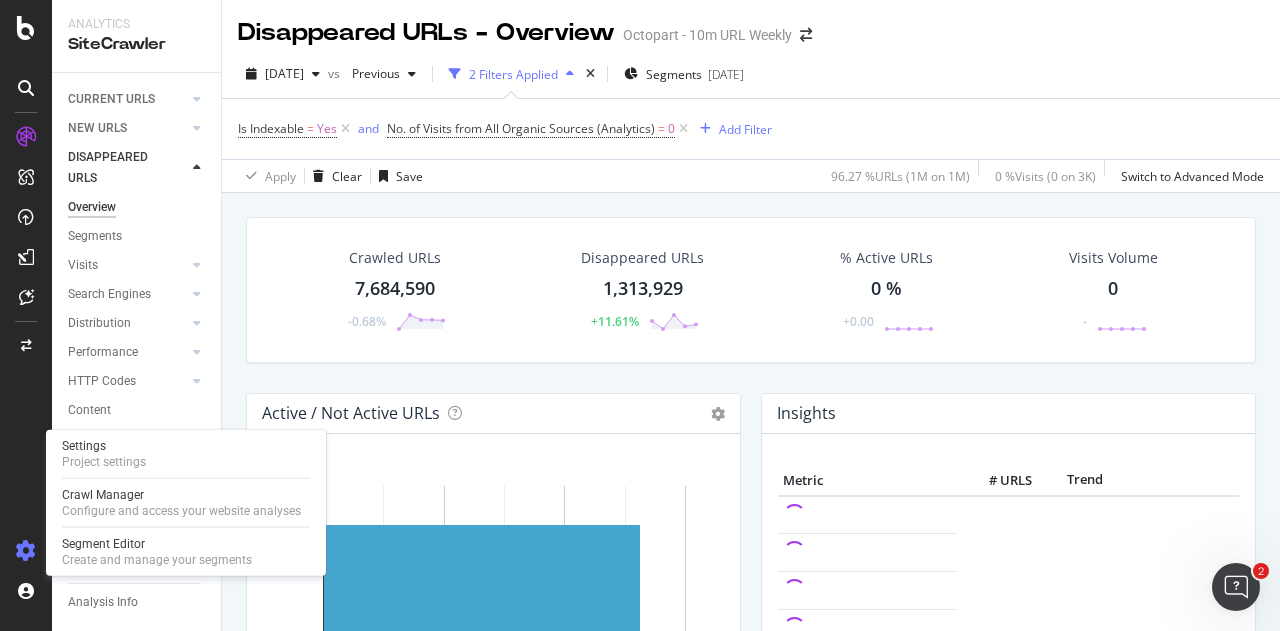 click at bounding box center [26, 551] 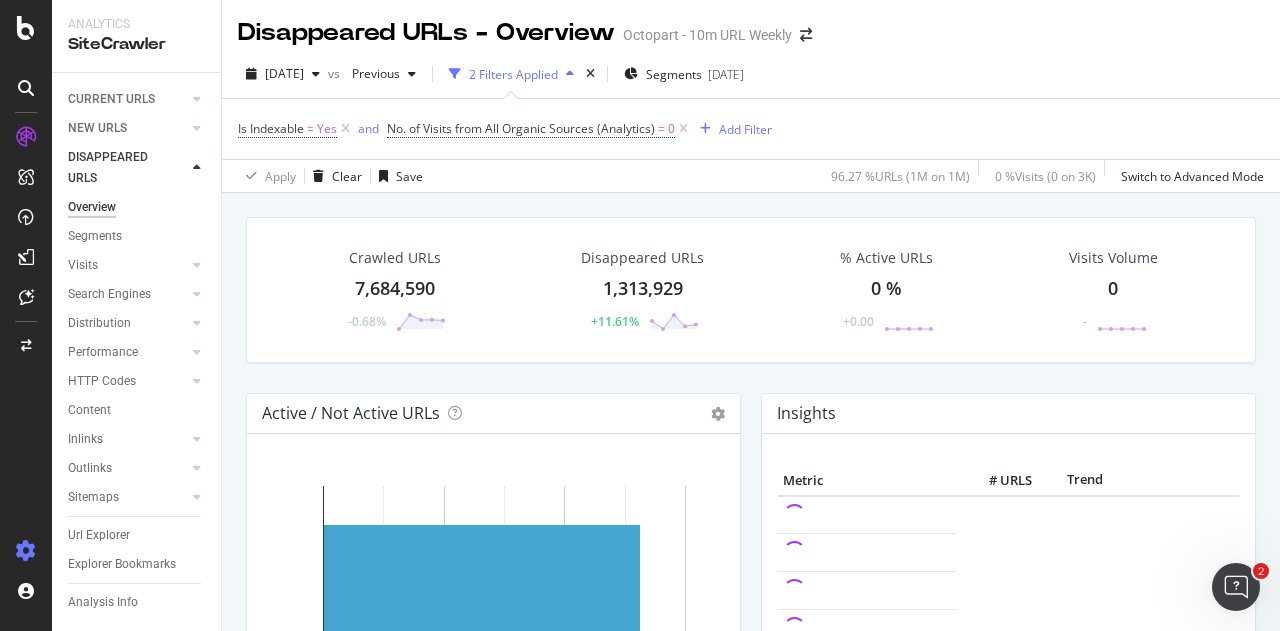 click at bounding box center [26, 551] 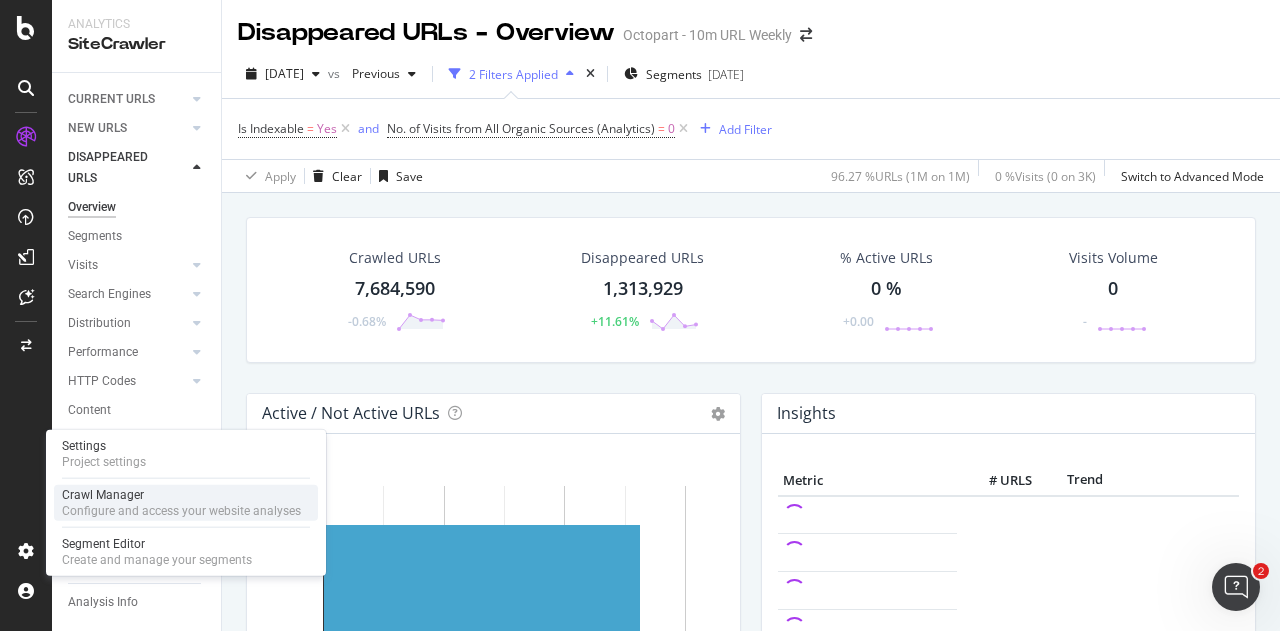 click on "Configure and access your website analyses" at bounding box center (181, 511) 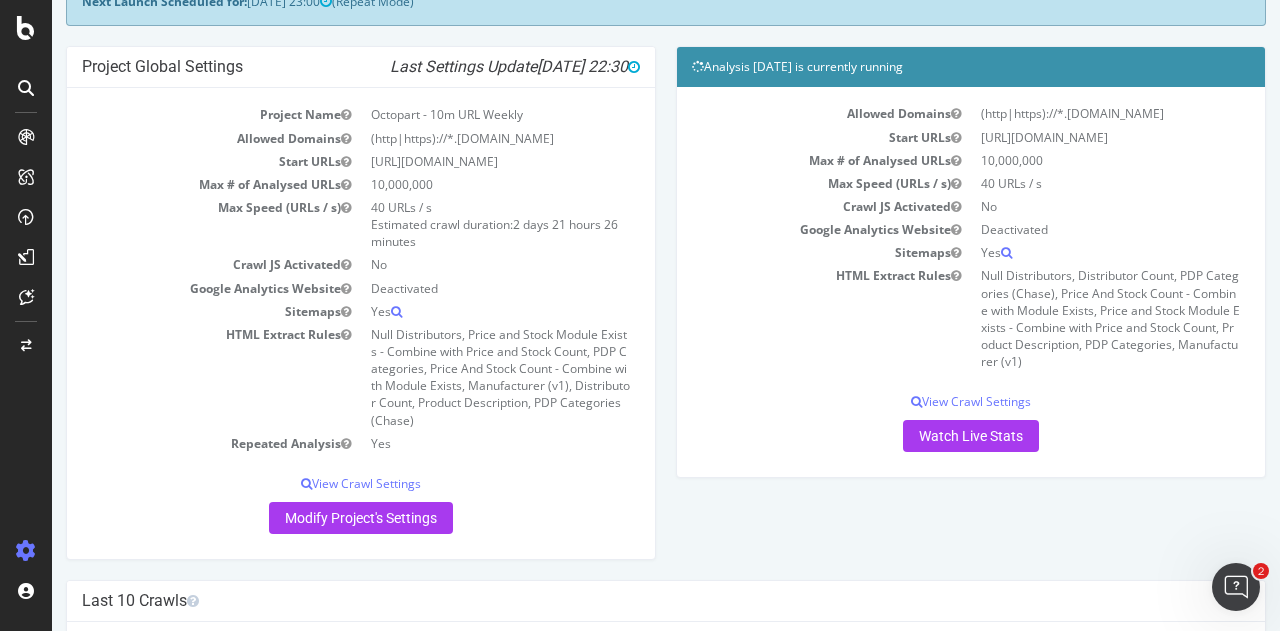scroll, scrollTop: 200, scrollLeft: 0, axis: vertical 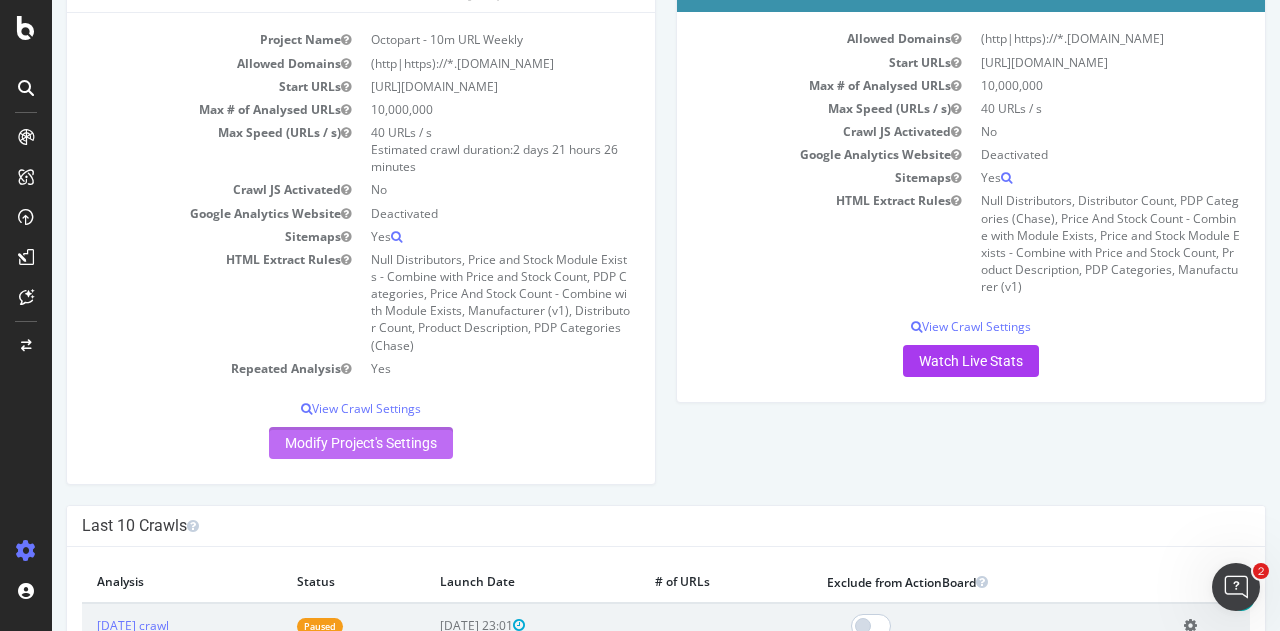 click on "Modify Project's Settings" at bounding box center [361, 443] 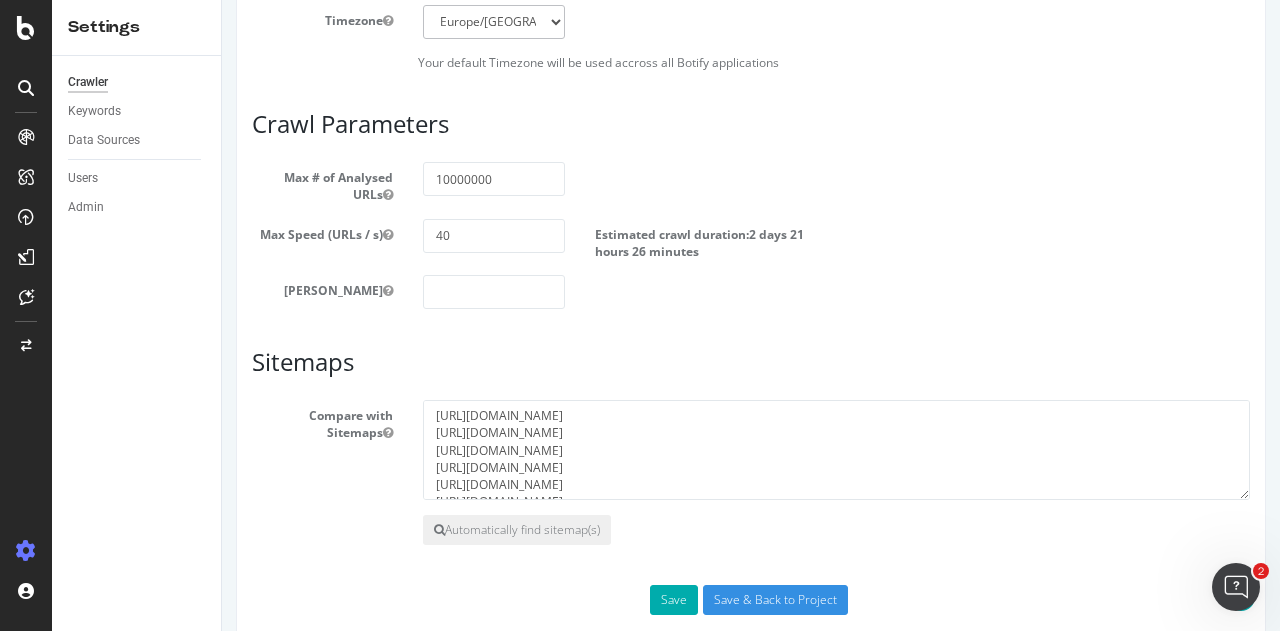 scroll, scrollTop: 1090, scrollLeft: 0, axis: vertical 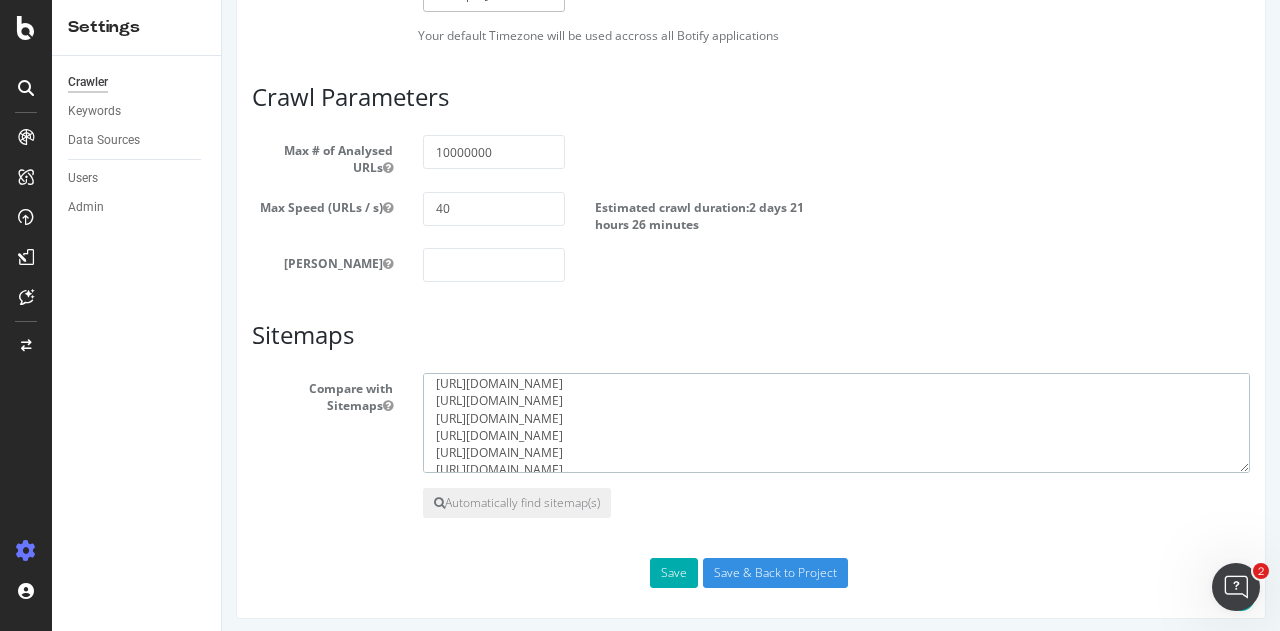 drag, startPoint x: 725, startPoint y: 448, endPoint x: 415, endPoint y: 448, distance: 310 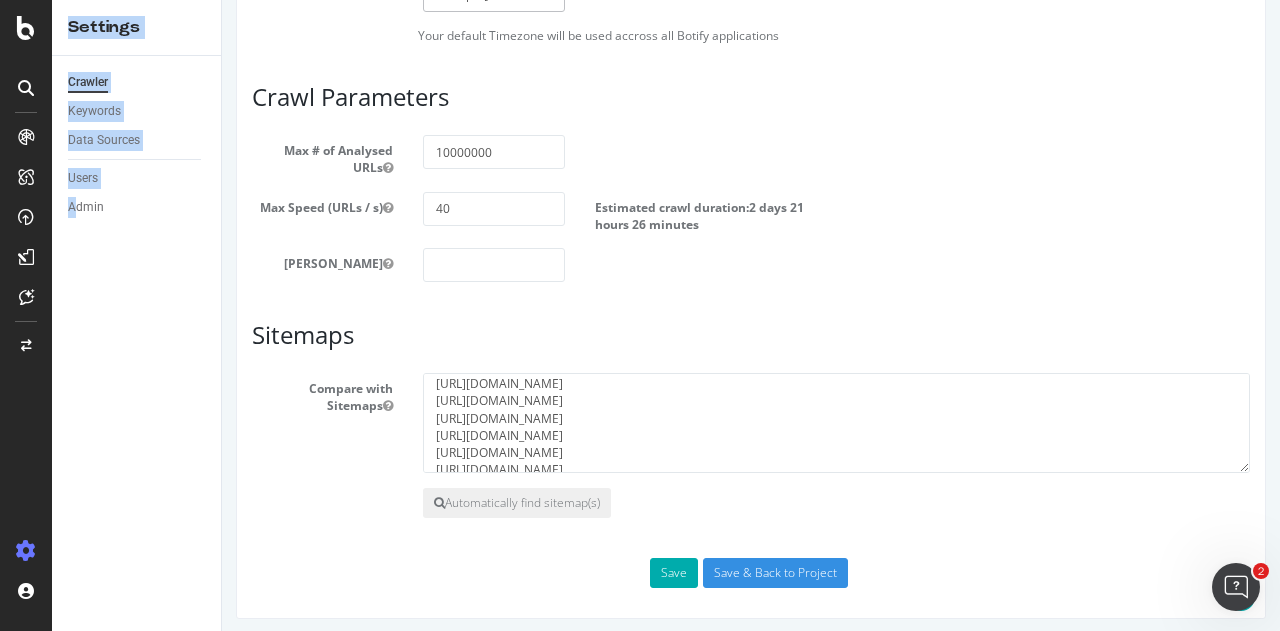 drag, startPoint x: 678, startPoint y: 205, endPoint x: 676, endPoint y: -121, distance: 326.00613 